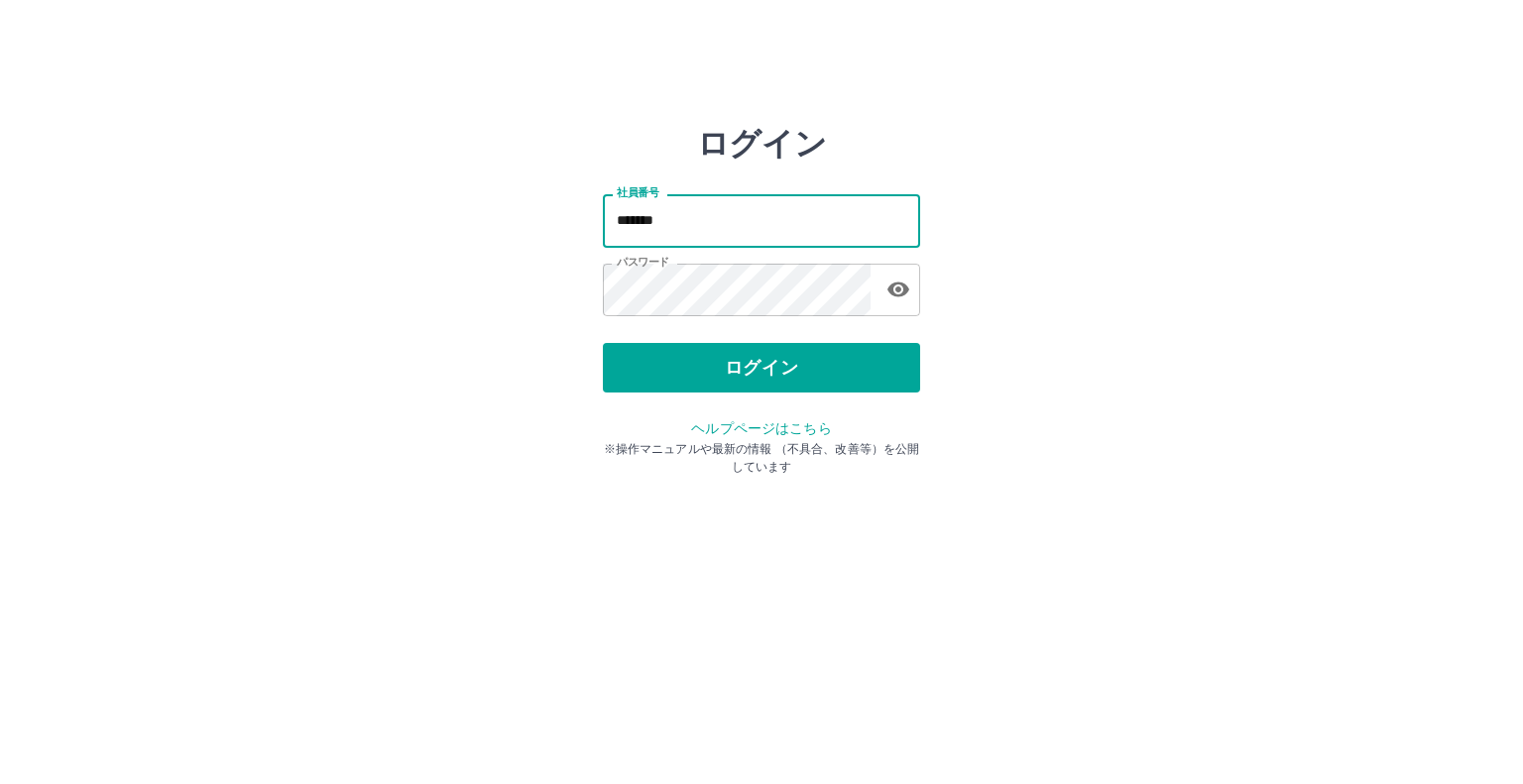 scroll, scrollTop: 0, scrollLeft: 0, axis: both 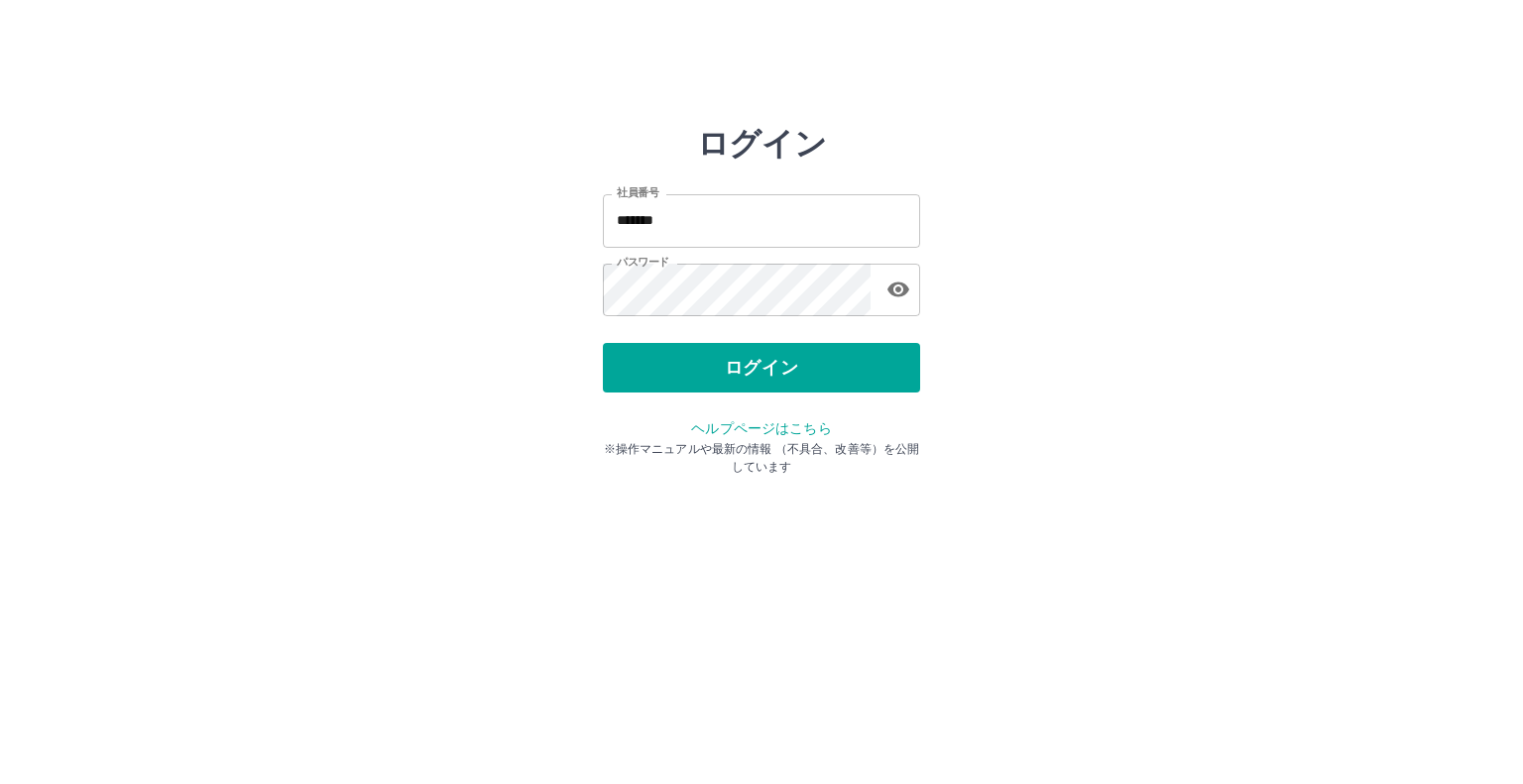 click on "社員番号" at bounding box center [638, 192] 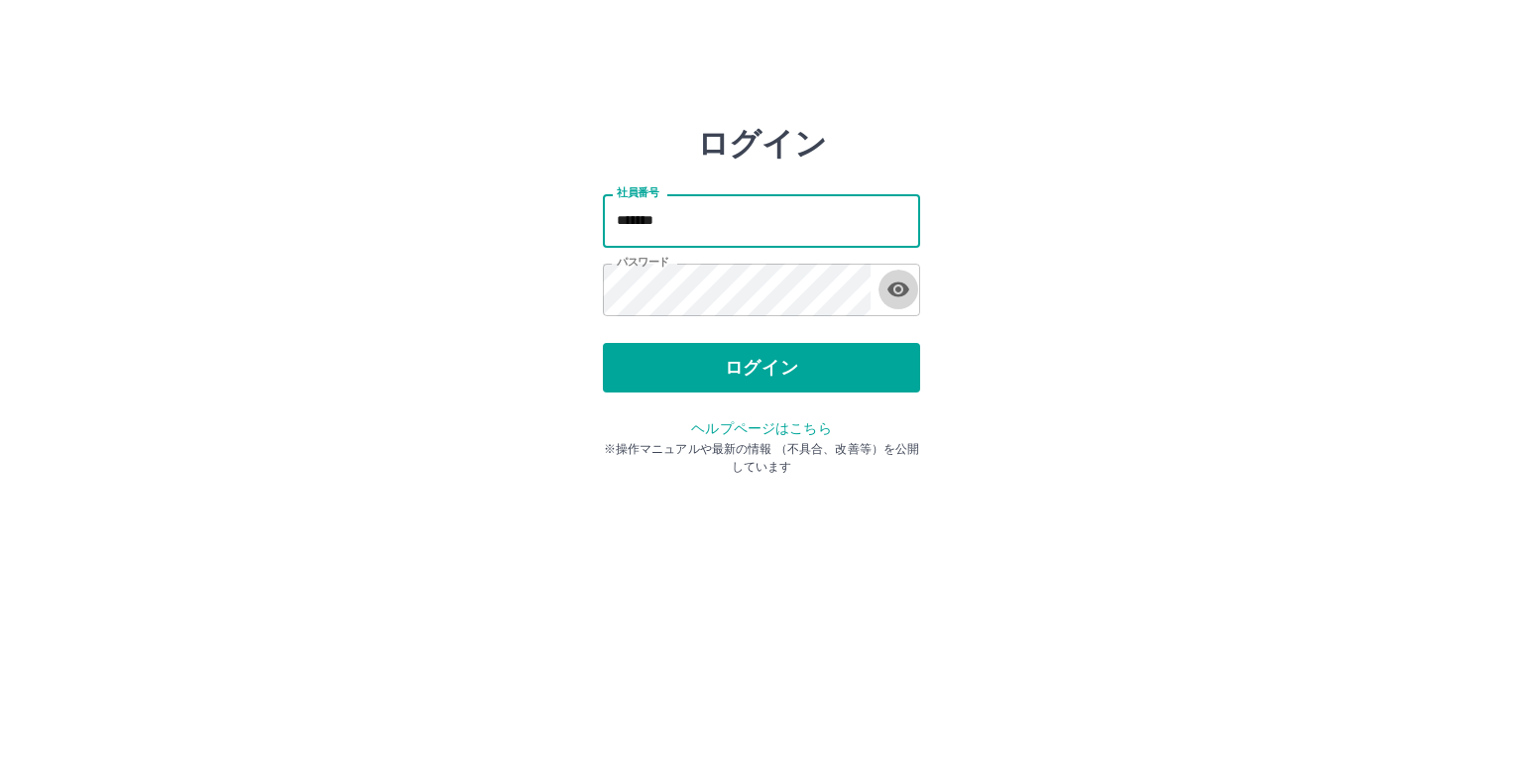 click 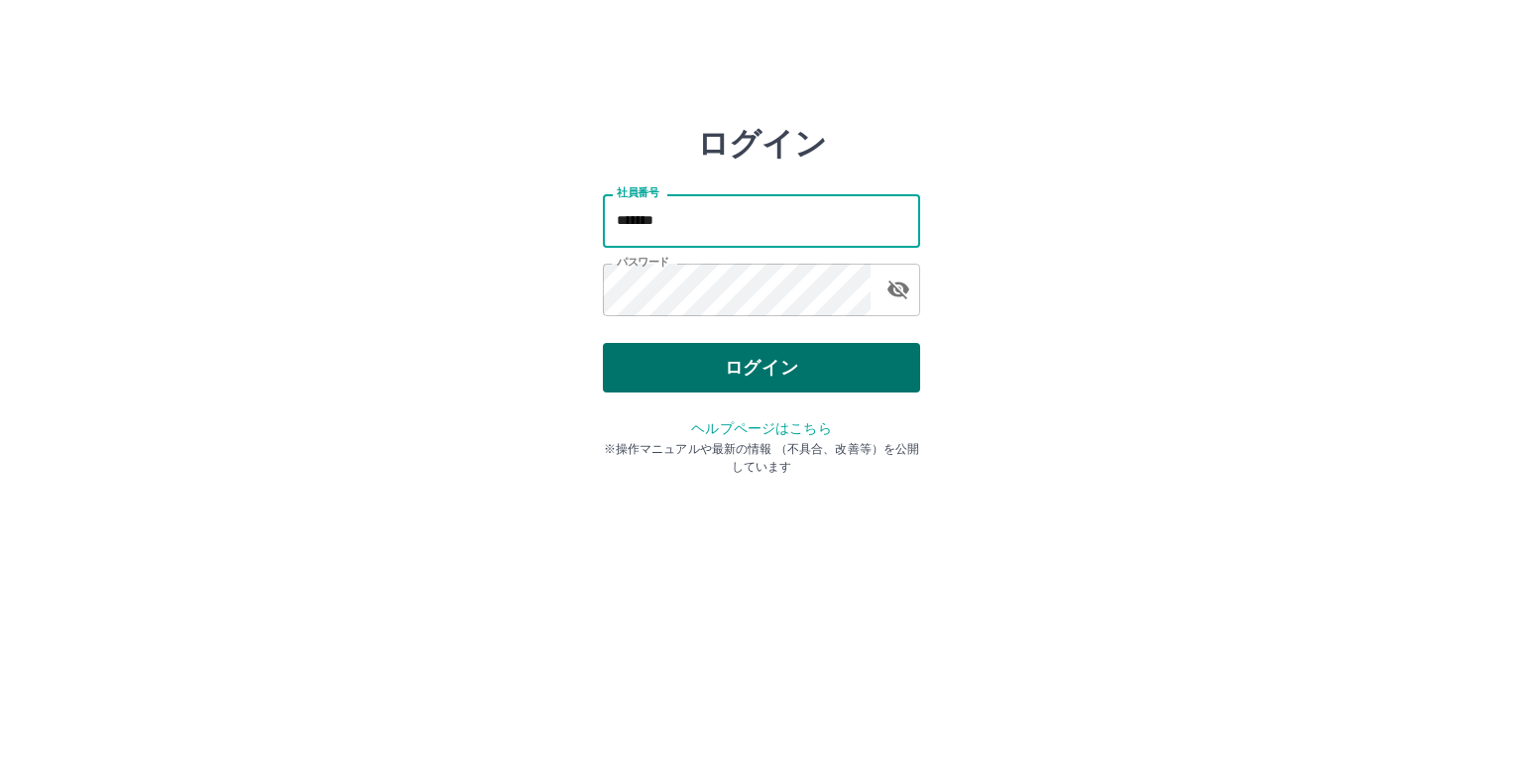 type on "*******" 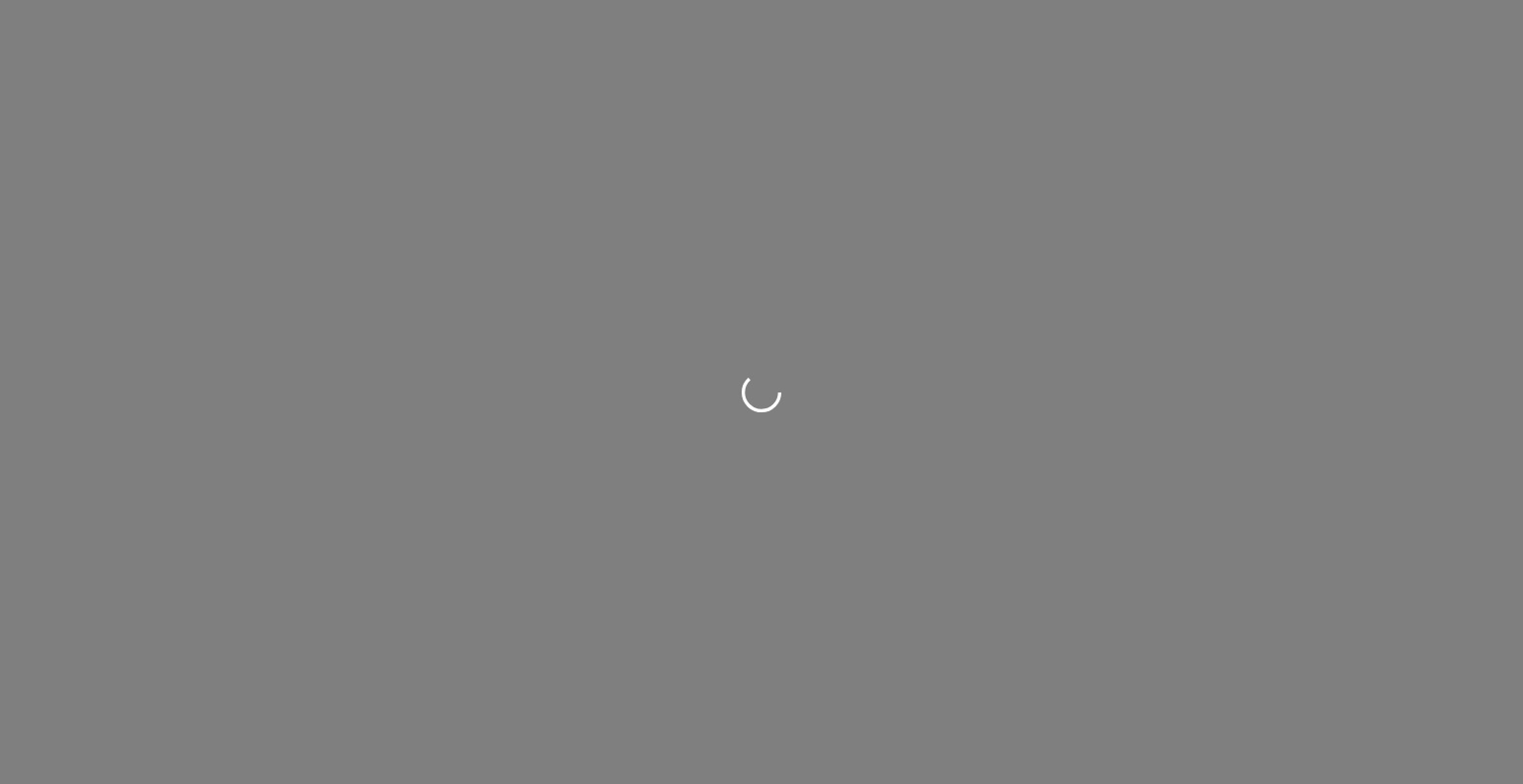 scroll, scrollTop: 0, scrollLeft: 0, axis: both 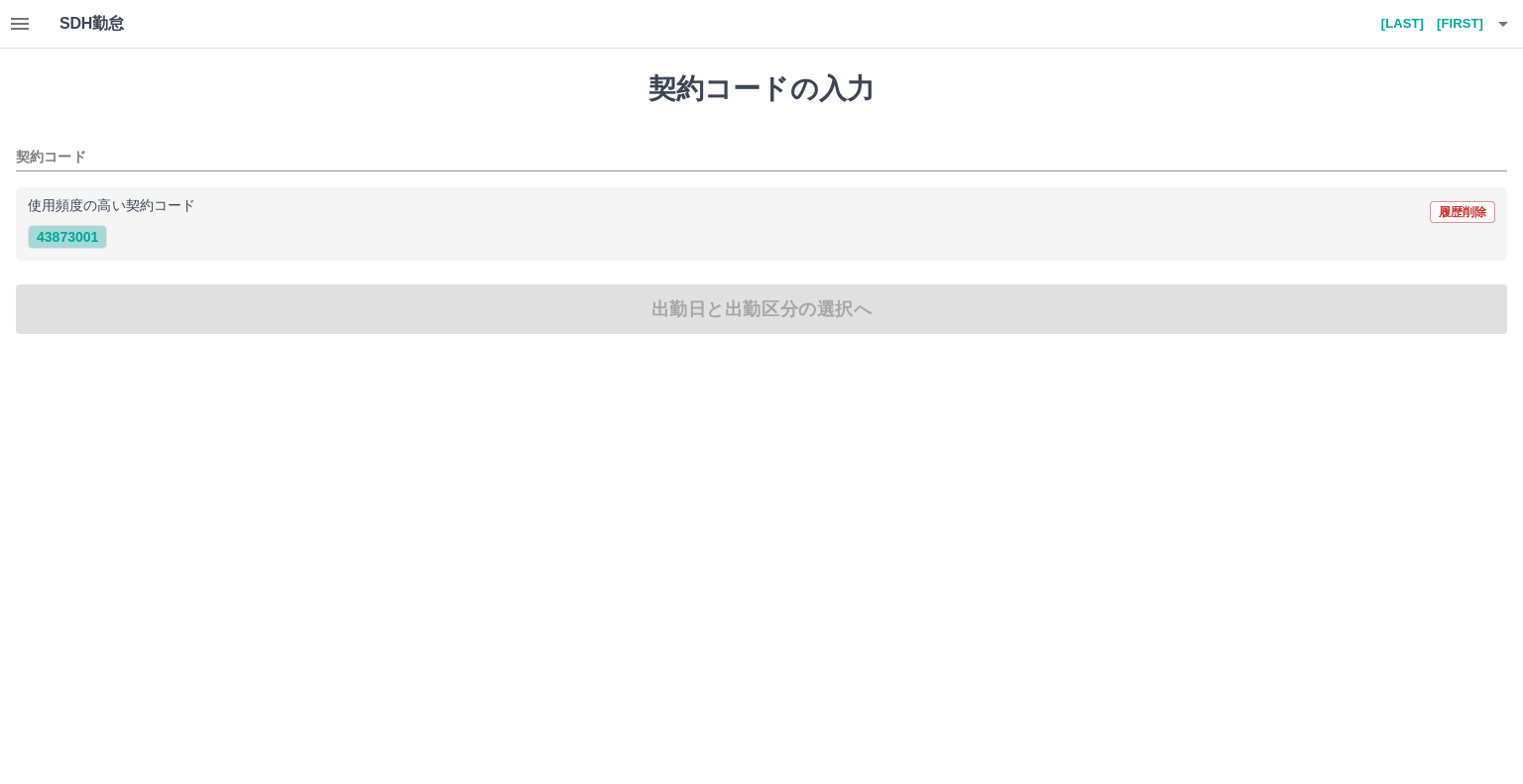 click on "43873001" at bounding box center (67, 237) 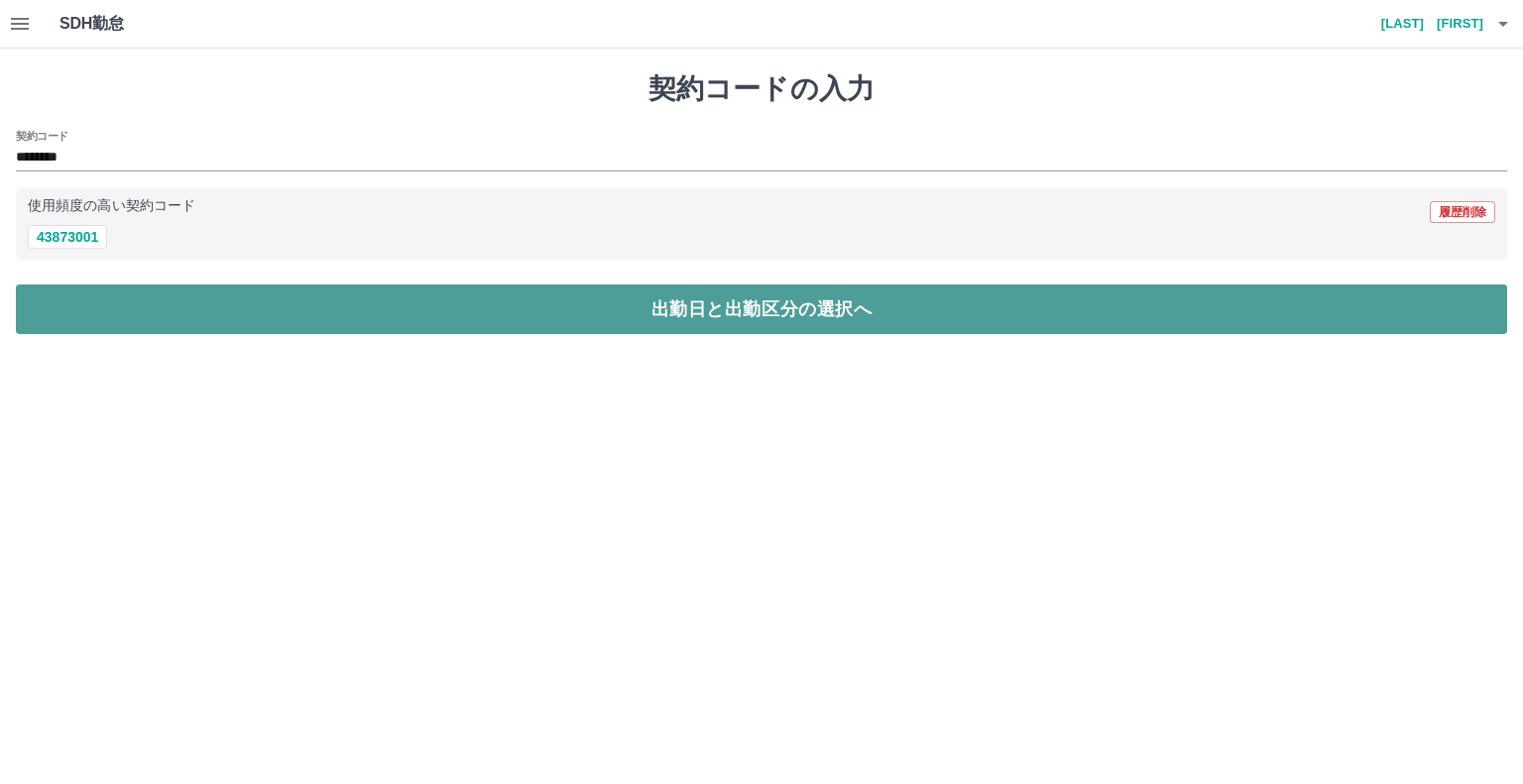 click on "出勤日と出勤区分の選択へ" at bounding box center (762, 309) 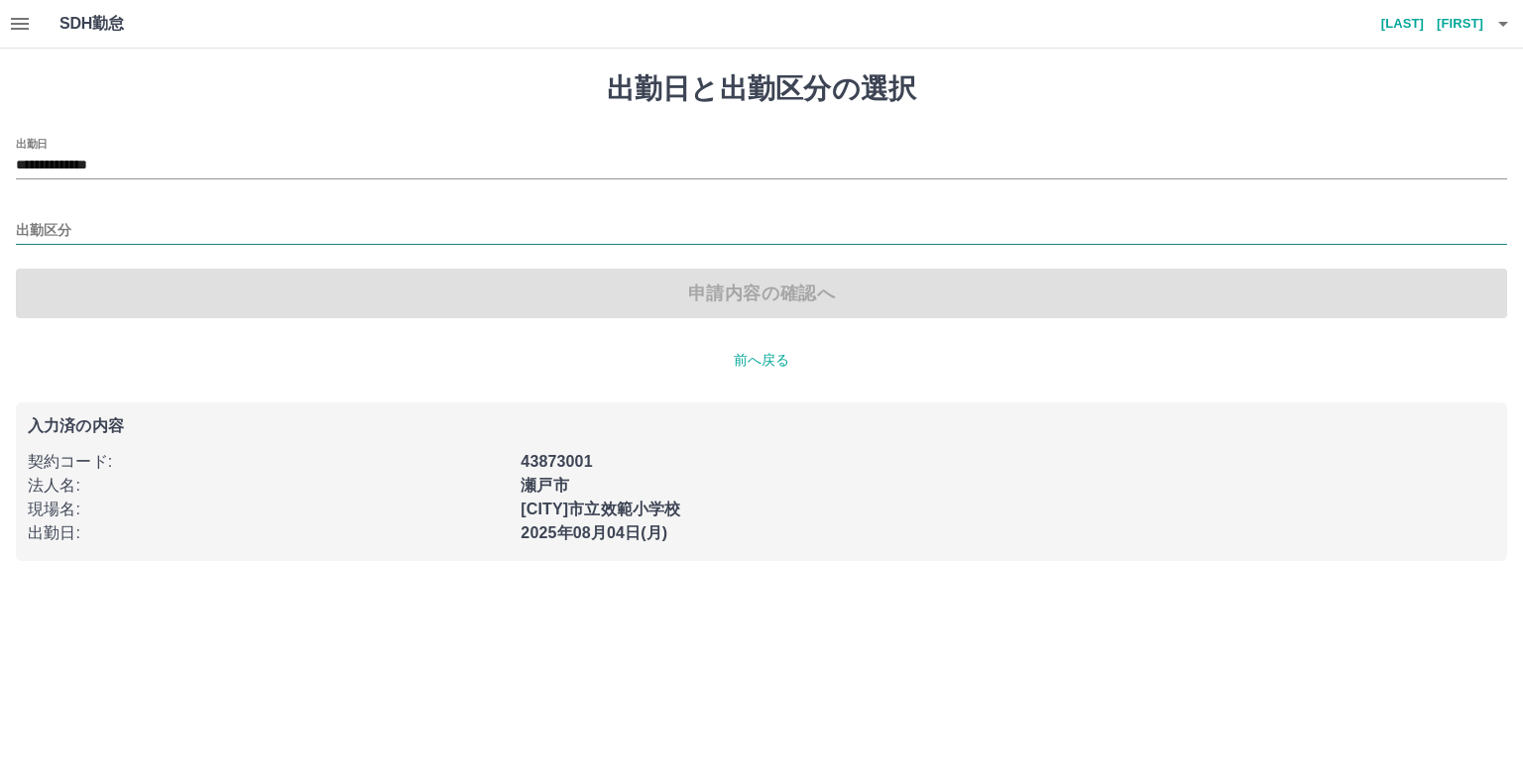 click on "出勤区分" at bounding box center (762, 231) 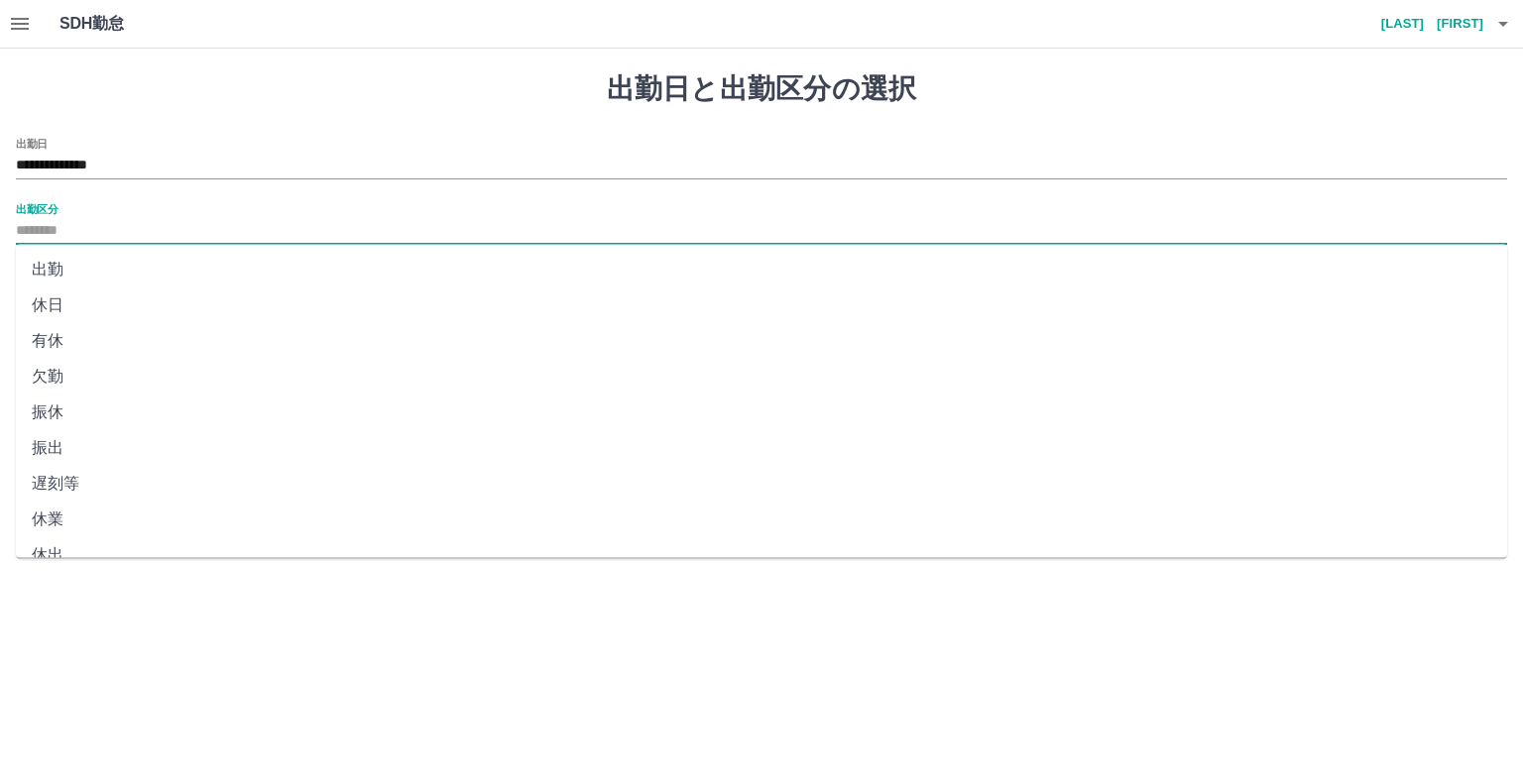 click on "出勤" at bounding box center [762, 270] 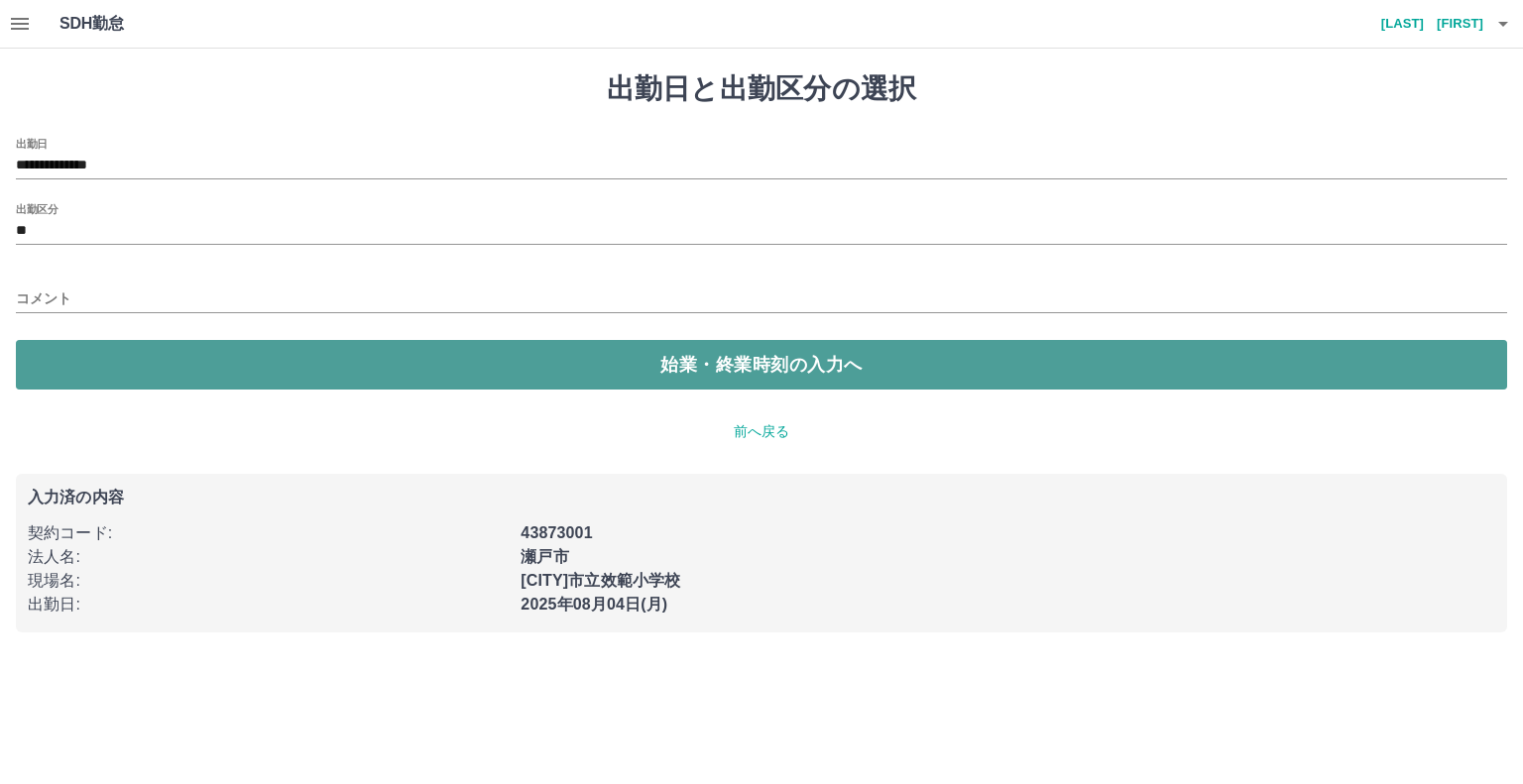 click on "始業・終業時刻の入力へ" at bounding box center (762, 365) 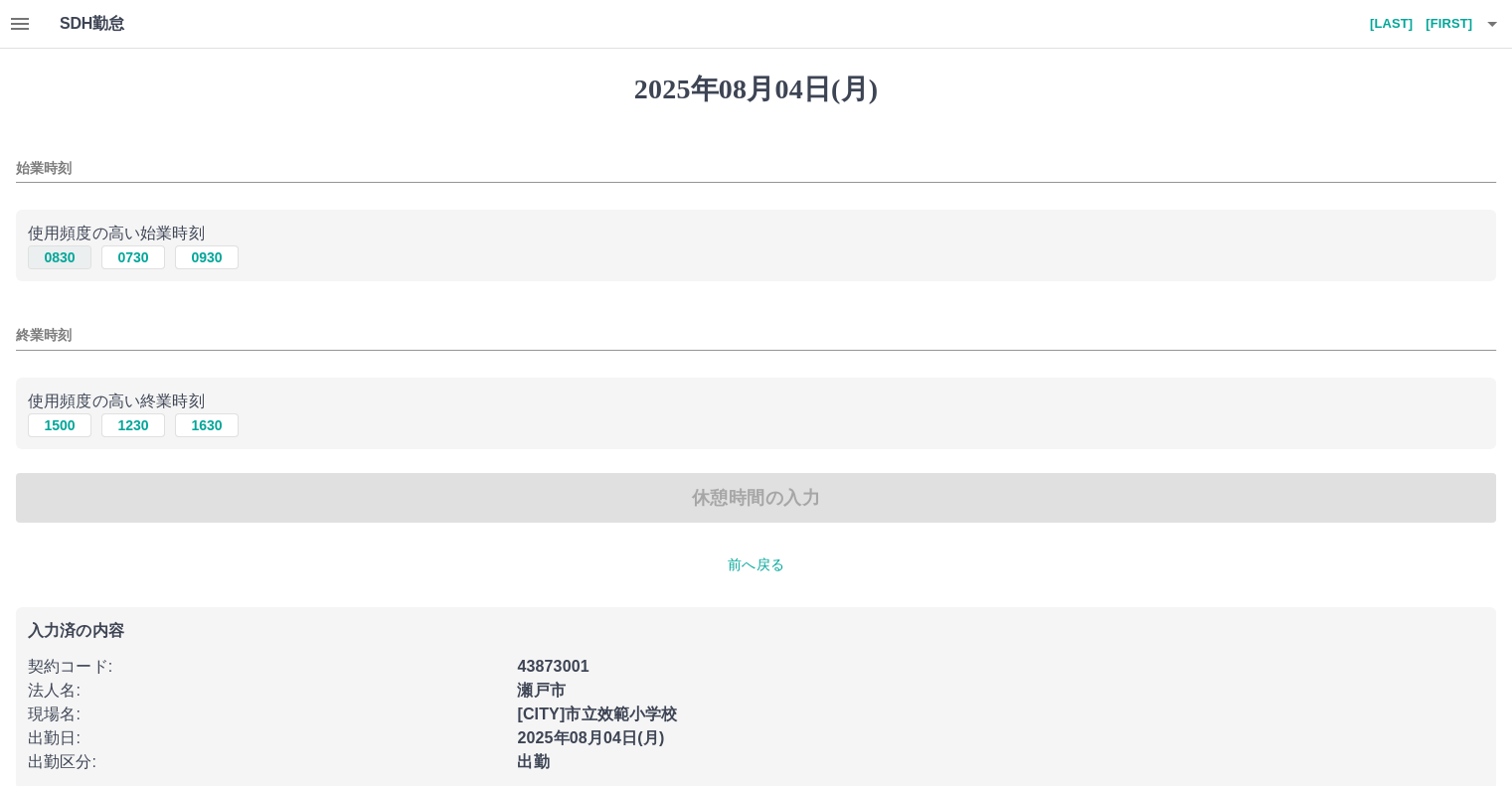 click on "0830" at bounding box center [60, 257] 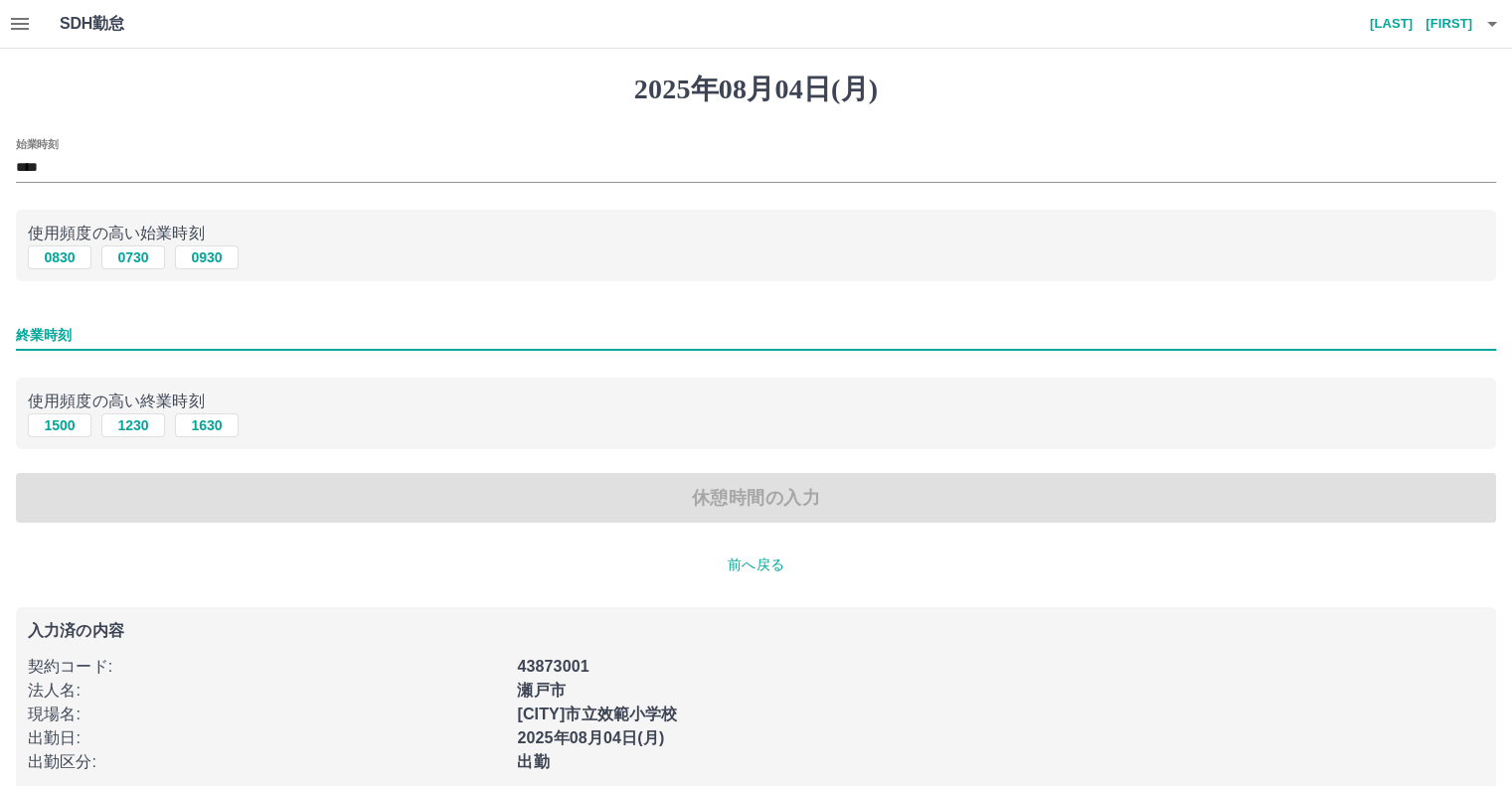 click on "終業時刻" at bounding box center (756, 335) 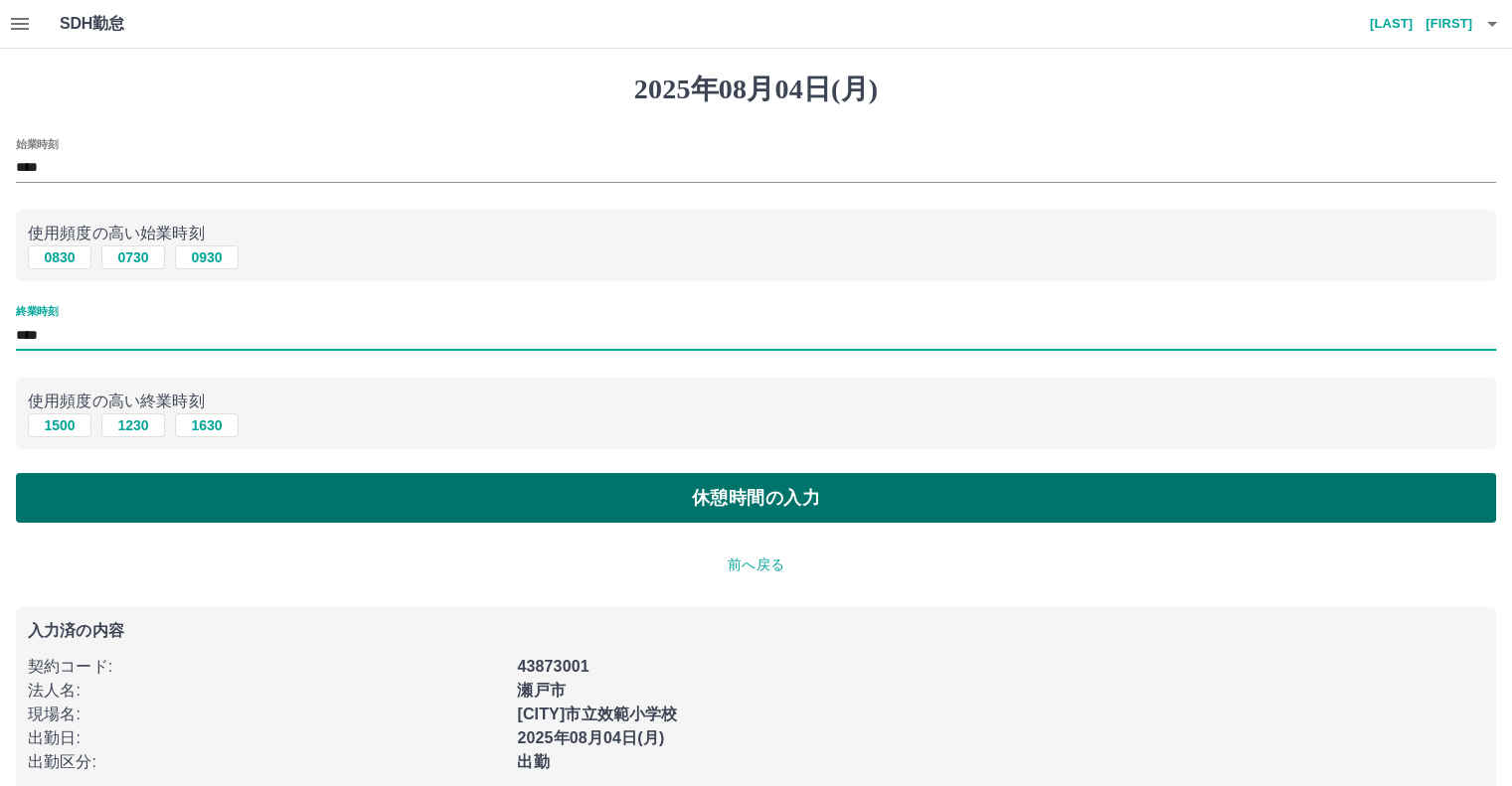 type on "****" 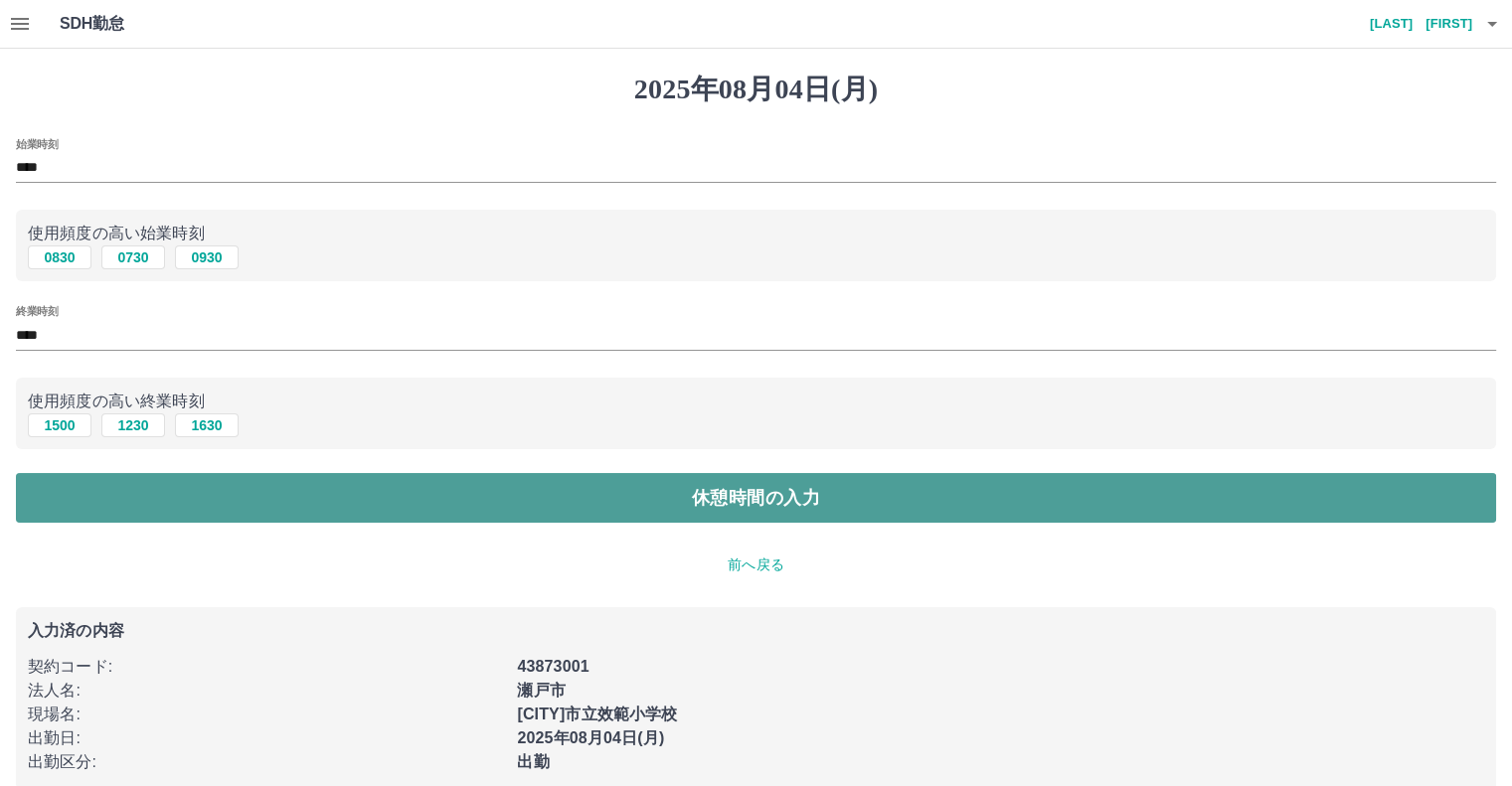 click on "休憩時間の入力" at bounding box center (756, 498) 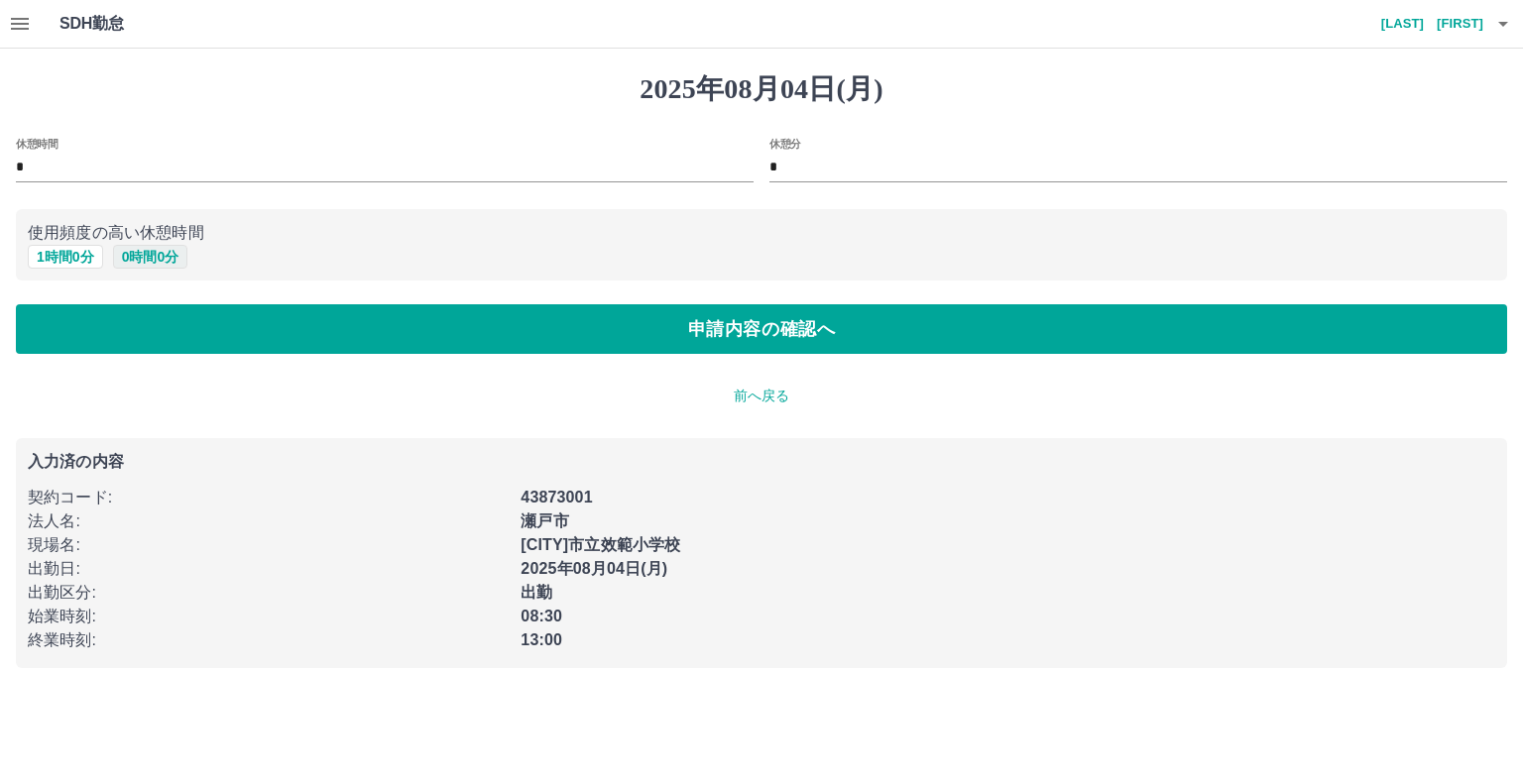 click on "0 時間 0 分" at bounding box center (151, 257) 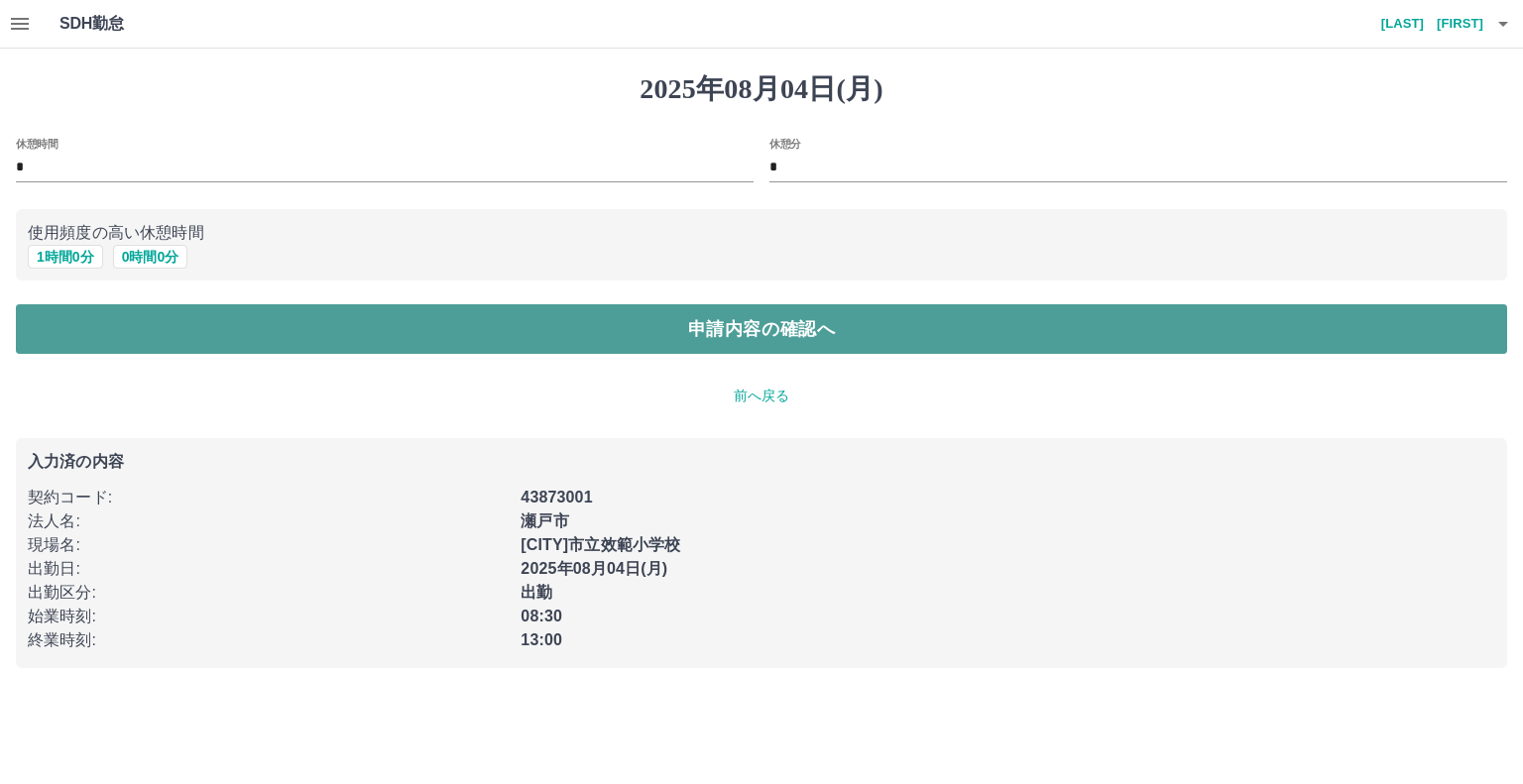 click on "申請内容の確認へ" at bounding box center (762, 329) 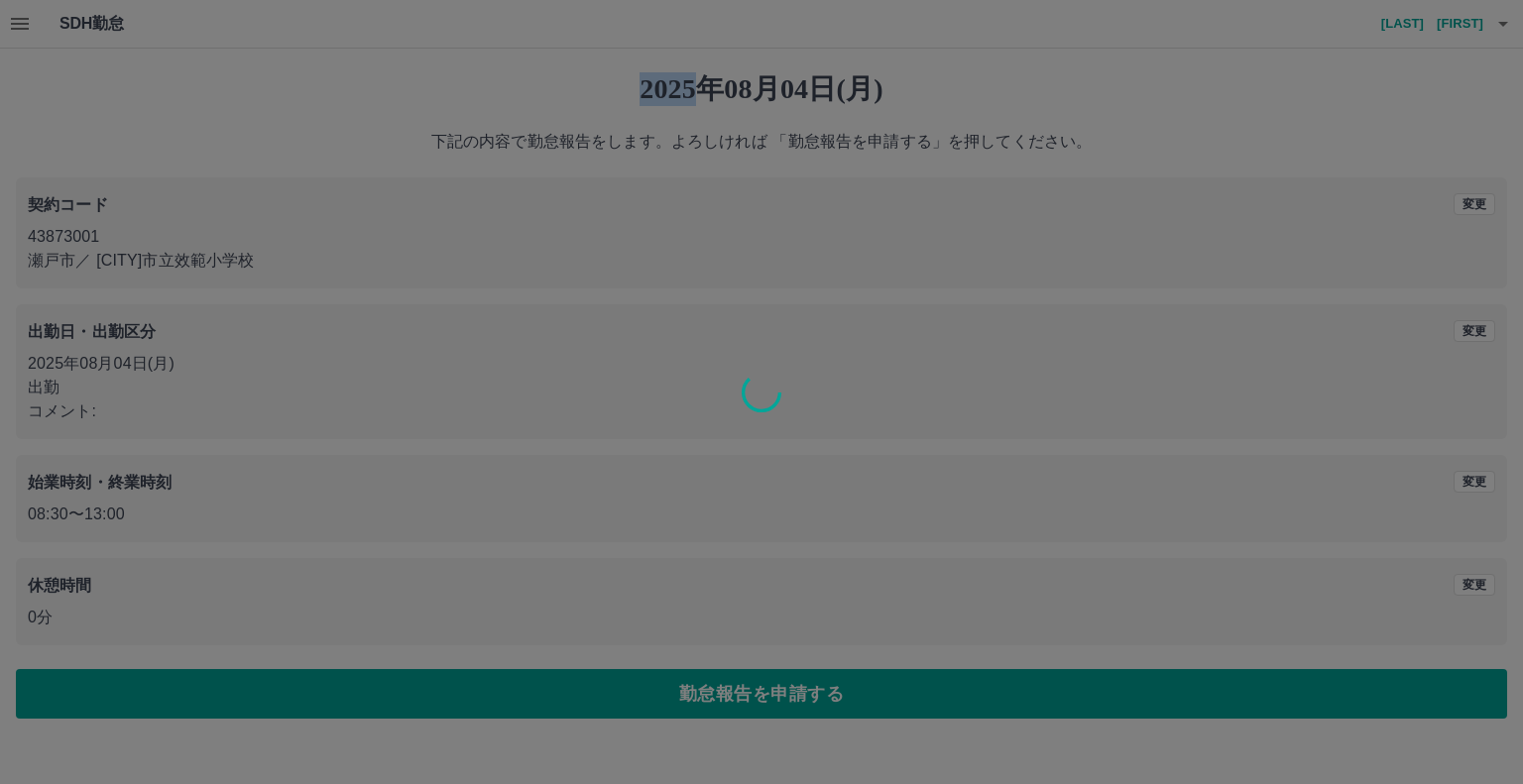 click at bounding box center (762, 392) 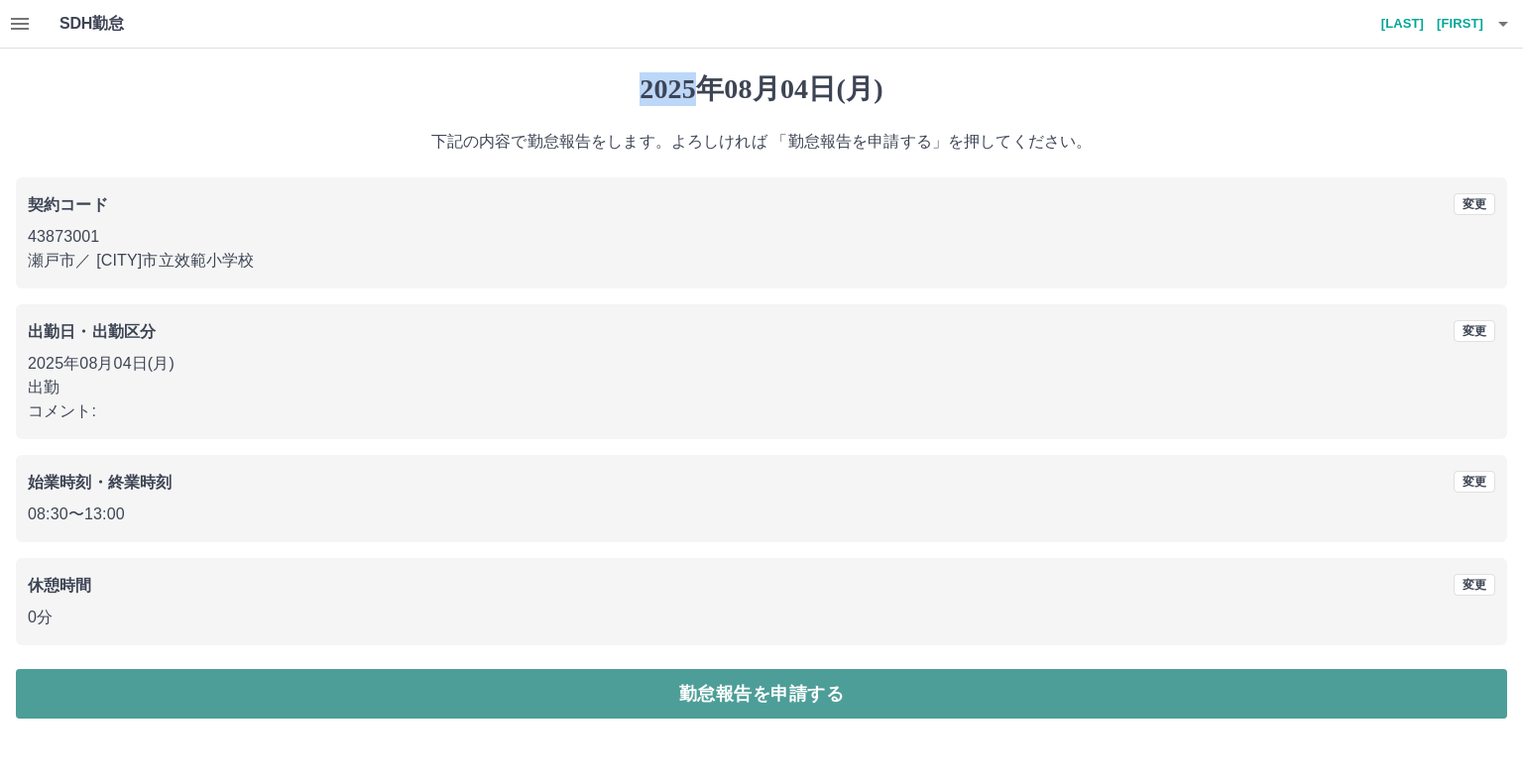 click on "勤怠報告を申請する" at bounding box center [762, 694] 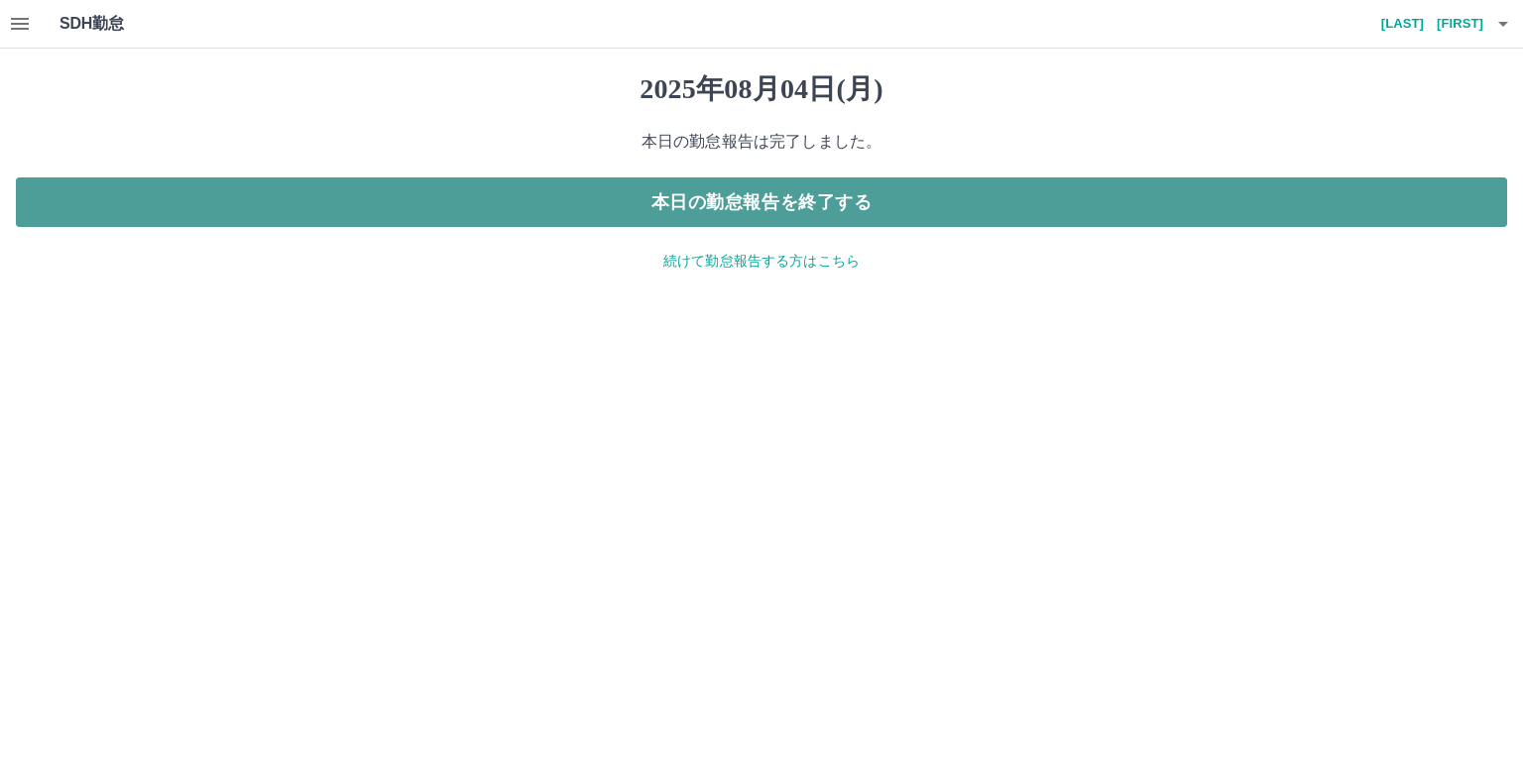 click on "本日の勤怠報告を終了する" at bounding box center (762, 202) 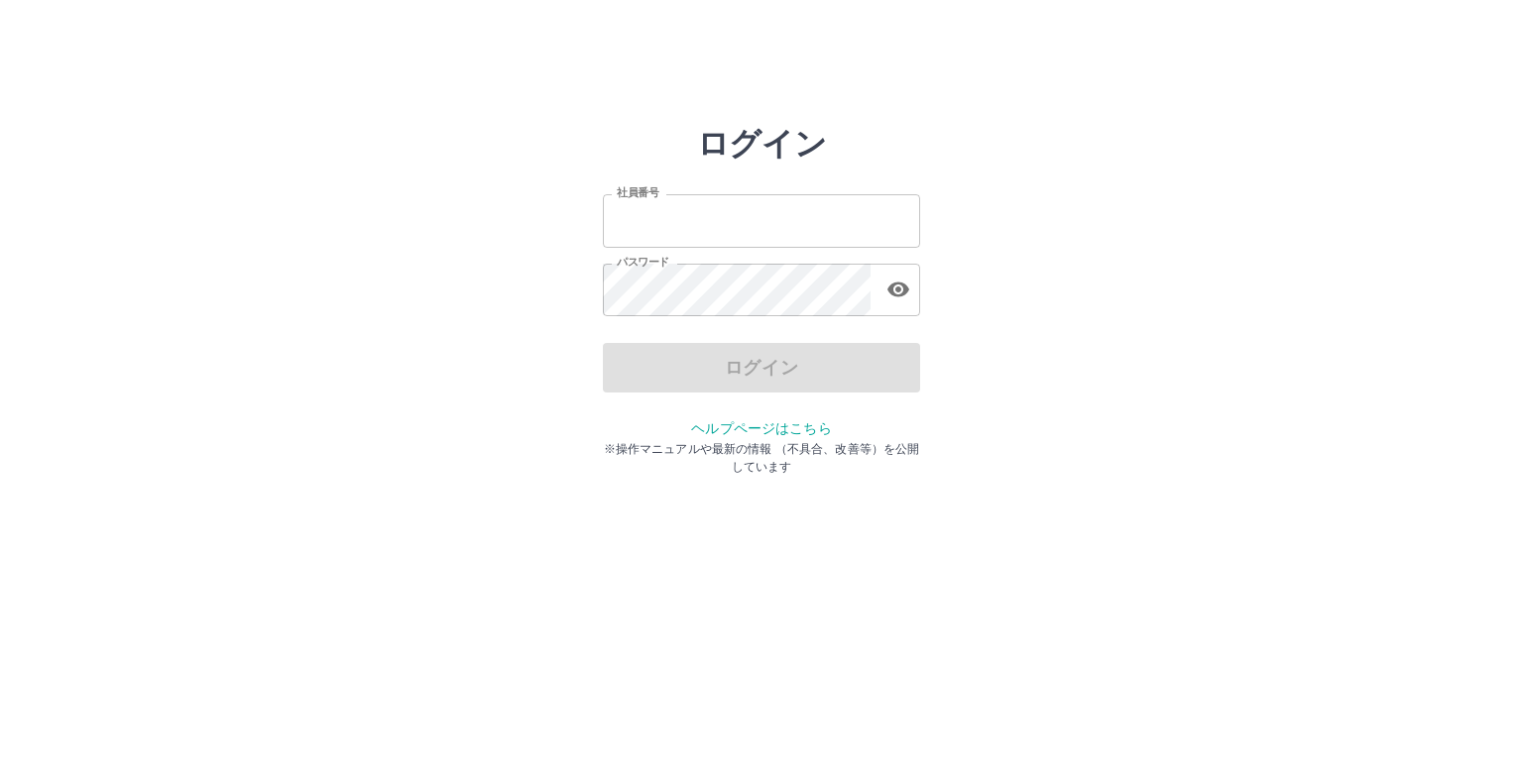 scroll, scrollTop: 0, scrollLeft: 0, axis: both 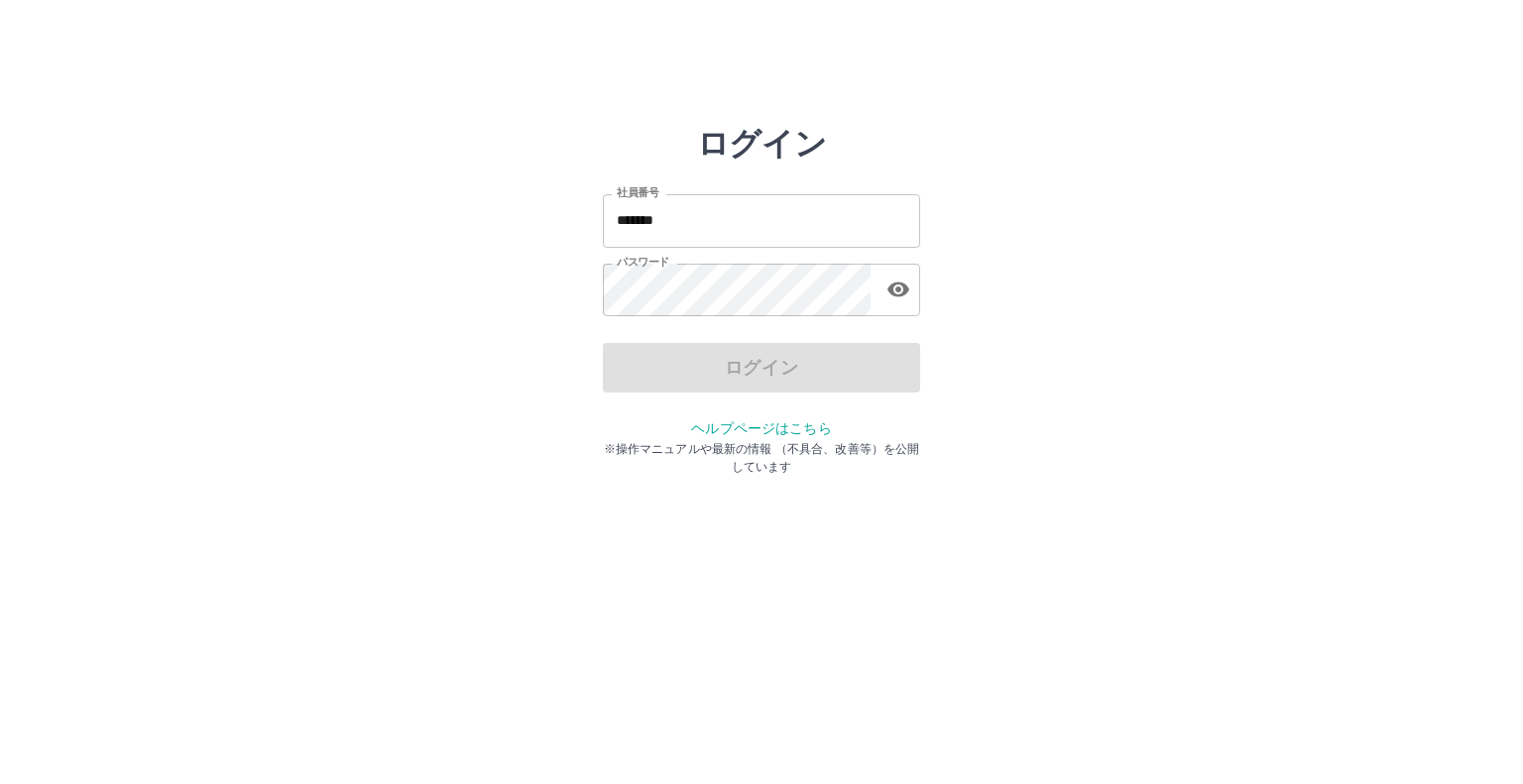 click on "ログイン" at bounding box center [762, 368] 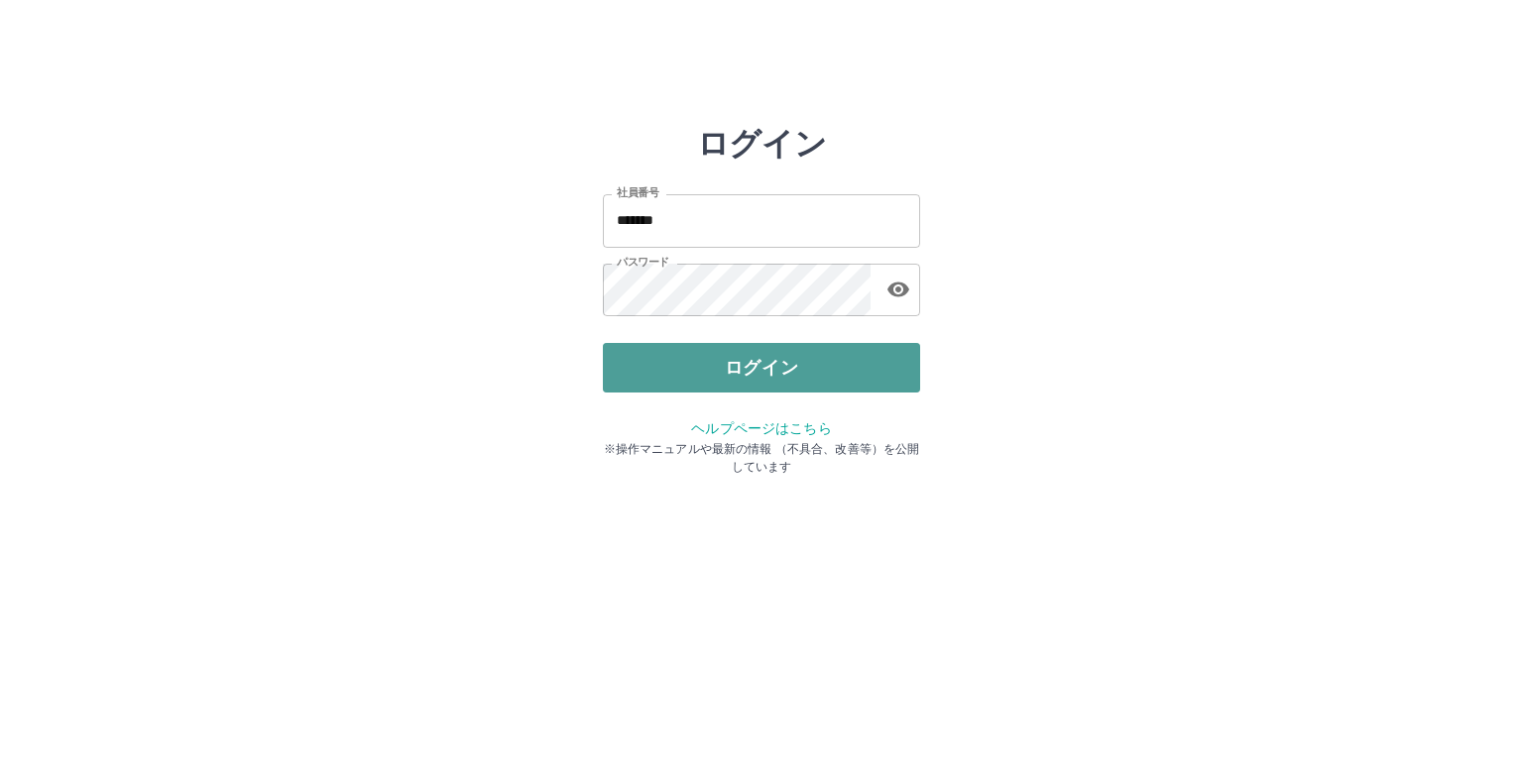 click on "ログイン" at bounding box center [762, 368] 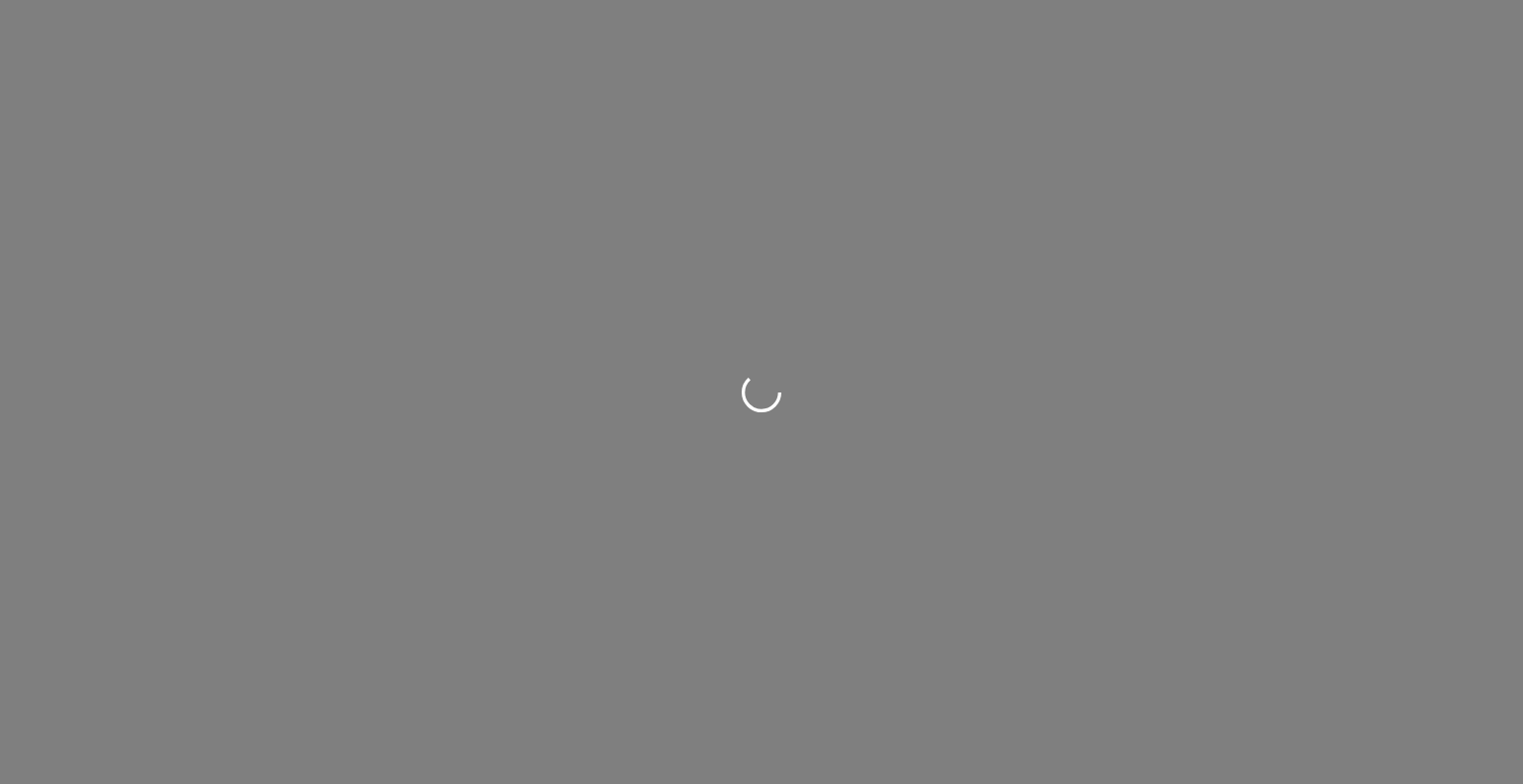 scroll, scrollTop: 0, scrollLeft: 0, axis: both 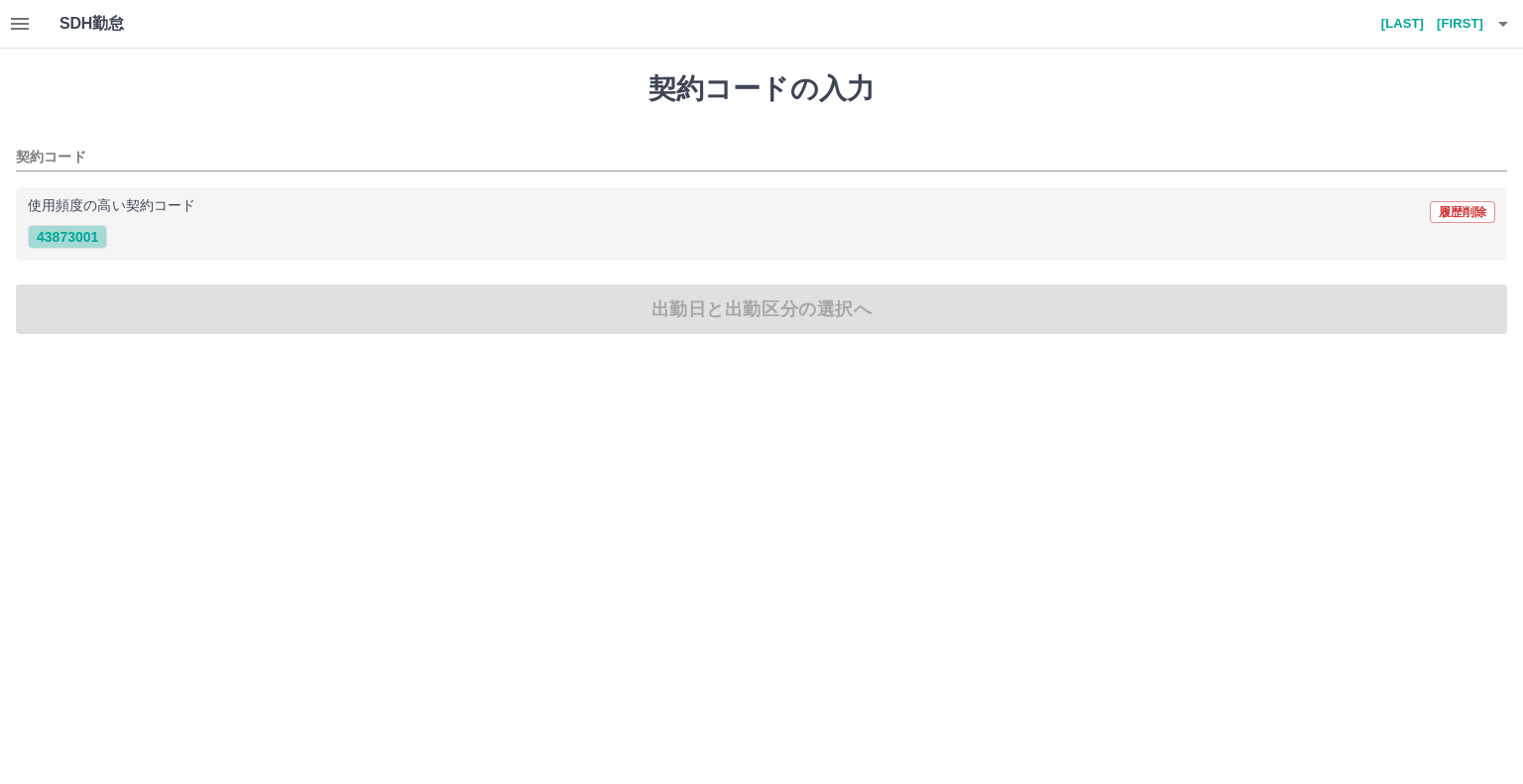 click on "43873001" at bounding box center [67, 237] 